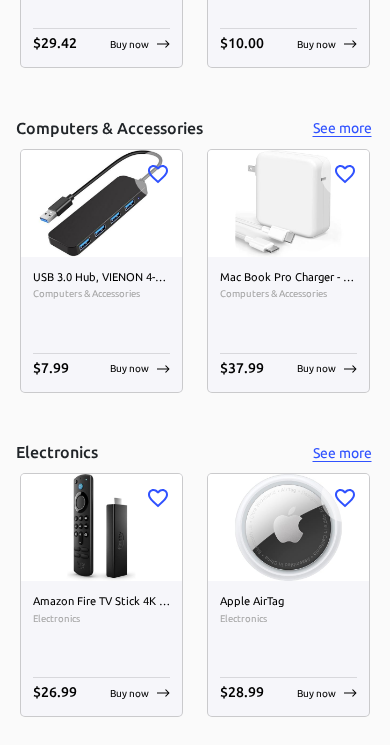 scroll, scrollTop: 3365, scrollLeft: 0, axis: vertical 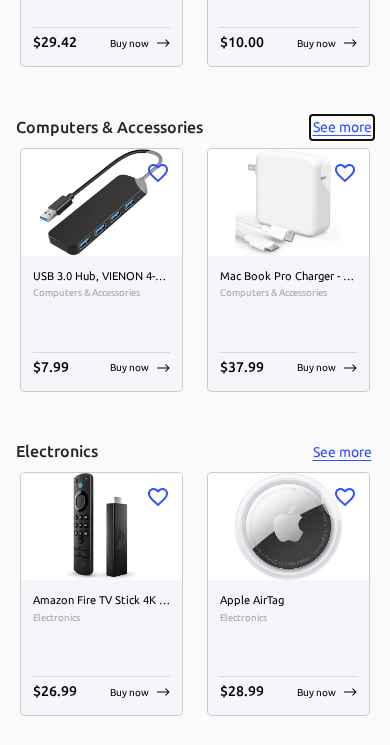 click on "See more" at bounding box center [342, 127] 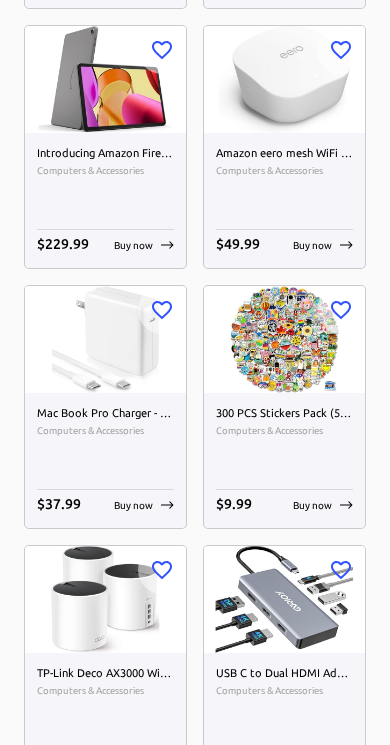 scroll, scrollTop: 0, scrollLeft: 0, axis: both 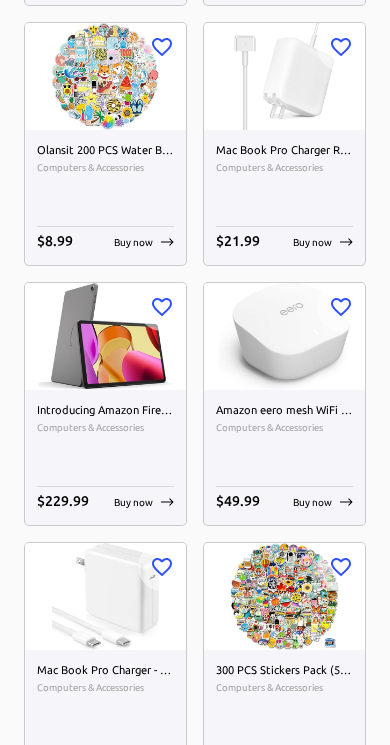click at bounding box center (105, 336) 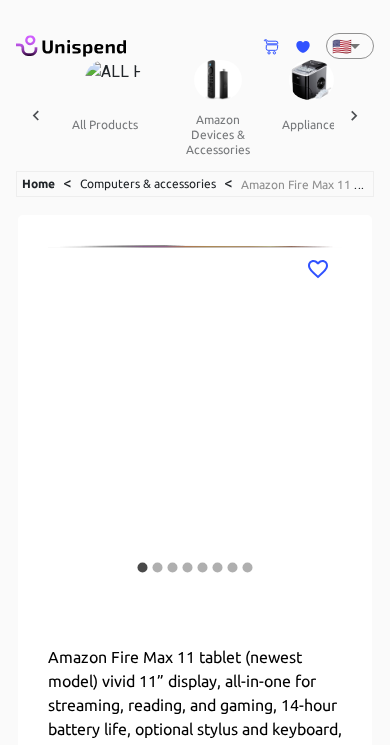 scroll, scrollTop: 0, scrollLeft: 825, axis: horizontal 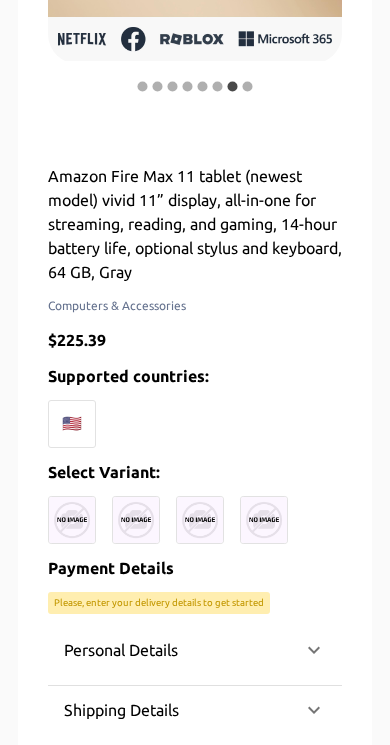 click at bounding box center (72, 520) 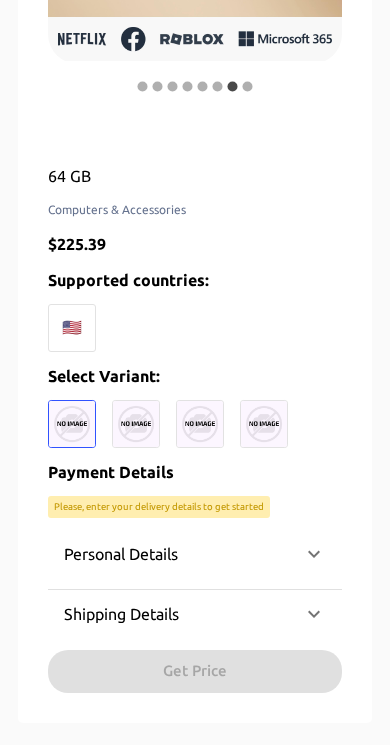 click at bounding box center (136, 424) 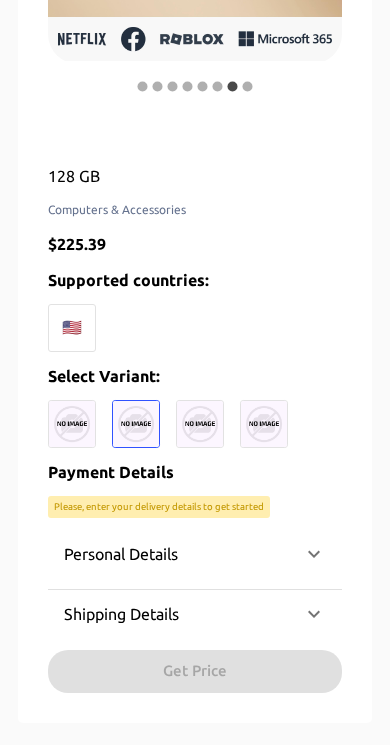 click at bounding box center [200, 424] 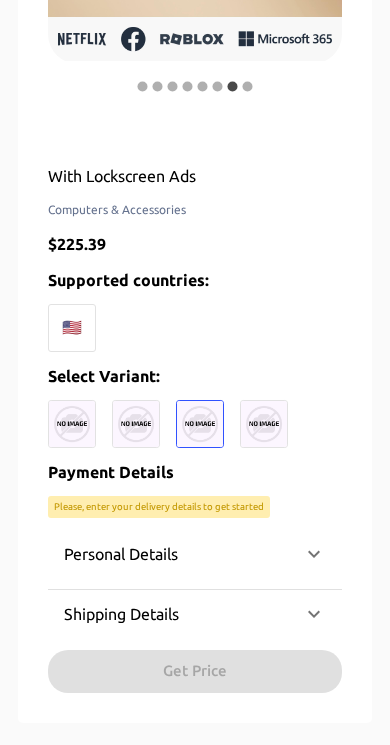 click at bounding box center [264, 424] 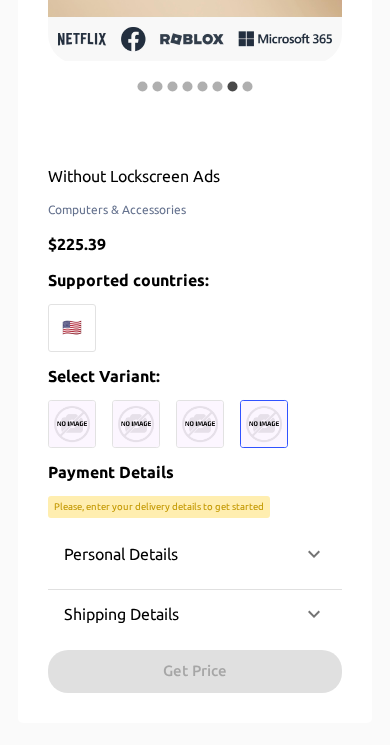 click at bounding box center [72, 424] 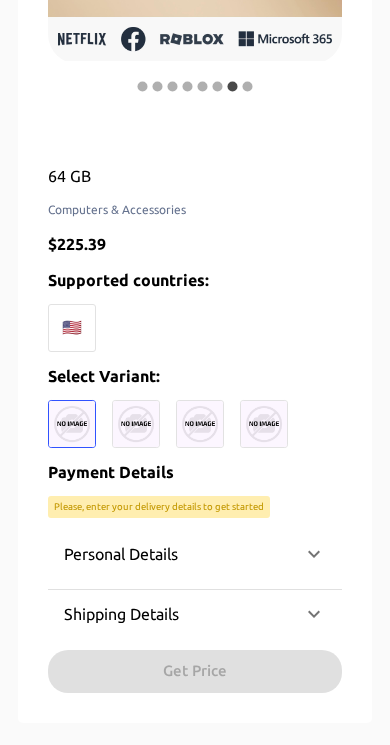 click at bounding box center (136, 424) 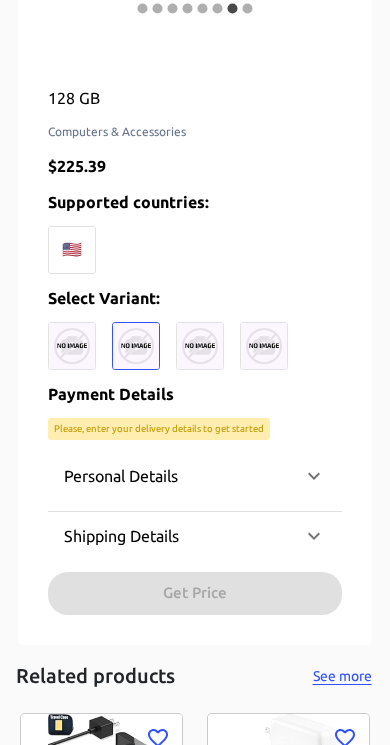 scroll, scrollTop: 575, scrollLeft: 0, axis: vertical 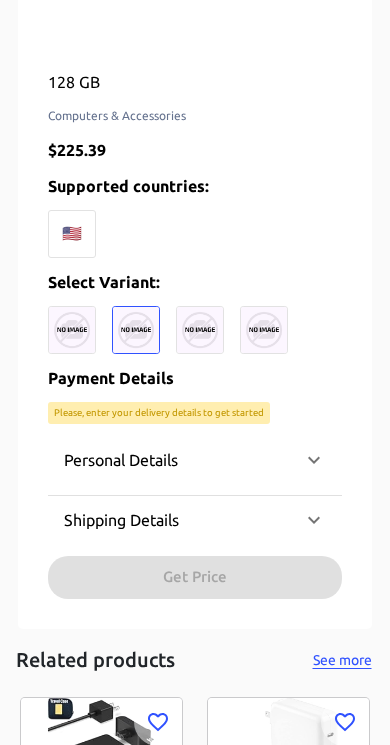click on "Personal Details" at bounding box center (121, 460) 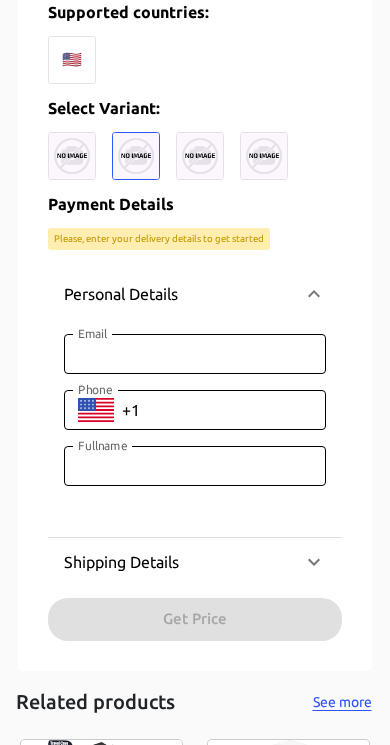 scroll, scrollTop: 751, scrollLeft: 0, axis: vertical 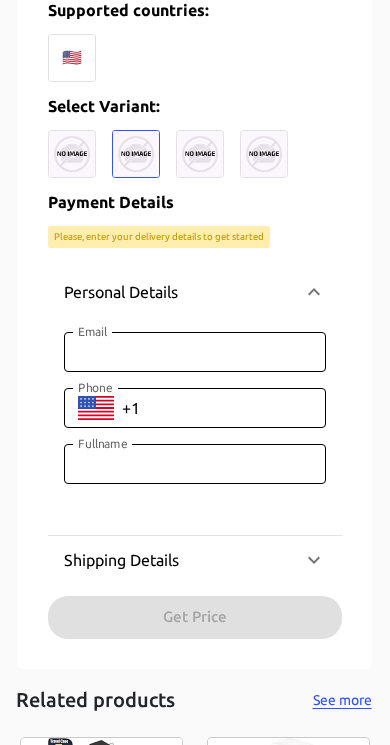 click on "128 GB Computers & Accessories $ 225.39 Supported countries: 🇺🇸 Select Variant:  Payment Details Please, enter your delivery details to get started Personal Details Email Email Phone ​ Phone Fullname Fullname Shipping Details Country ​ None Country State ​ None State City City Address Address Zipcode Zipcode Get Price" at bounding box center (195, 266) 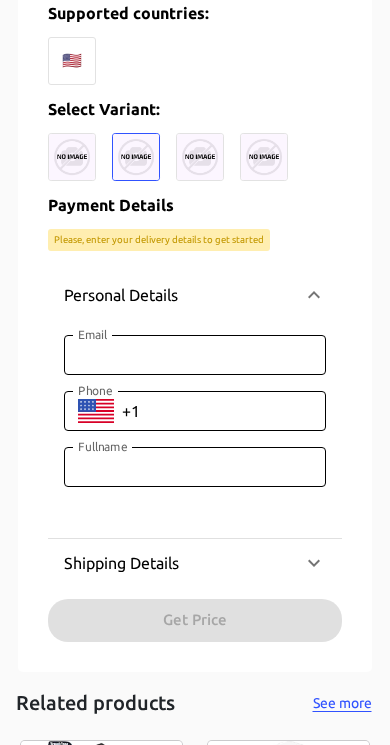 click on "Email" at bounding box center (195, 355) 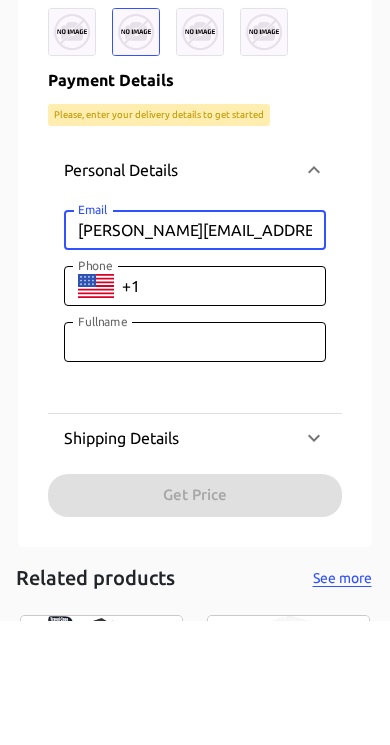 type on "[PERSON_NAME][EMAIL_ADDRESS][DOMAIN_NAME]" 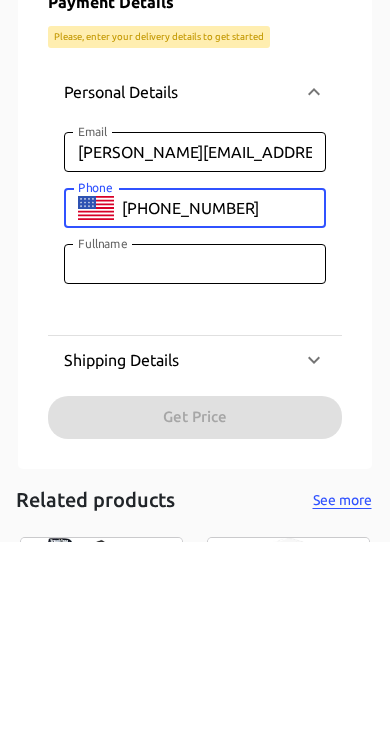 type on "[PHONE_NUMBER]" 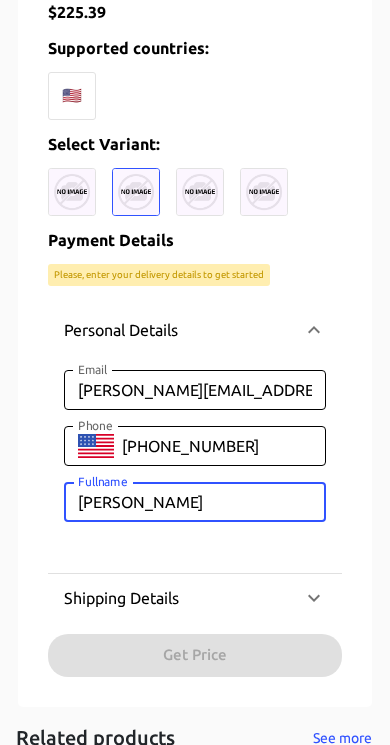 scroll, scrollTop: 699, scrollLeft: 0, axis: vertical 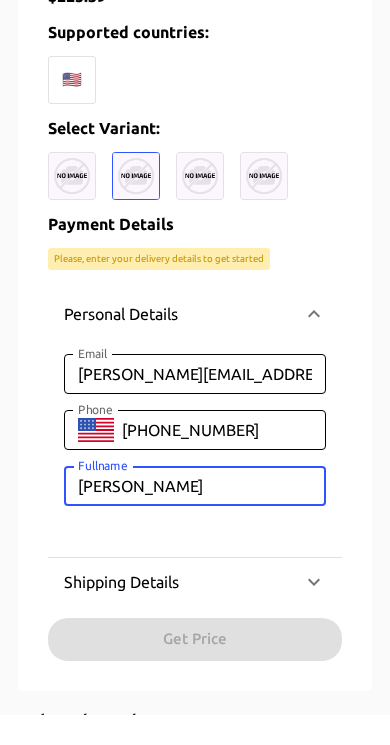 type on "[PERSON_NAME]" 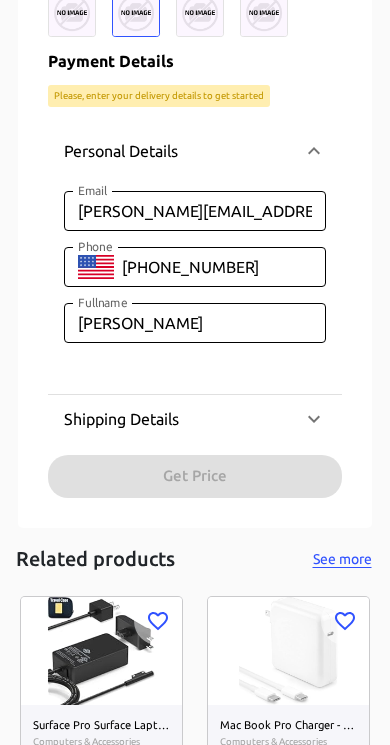 scroll, scrollTop: 896, scrollLeft: 0, axis: vertical 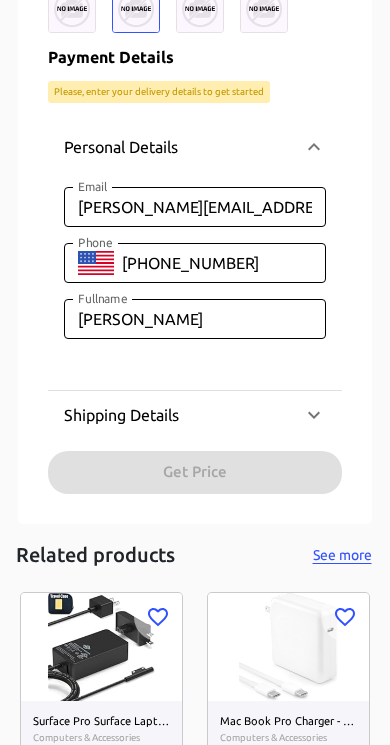 click on "Personal Details Email [PERSON_NAME][EMAIL_ADDRESS][DOMAIN_NAME] Email Phone ​ Phone Fullname [PERSON_NAME] Fullname Shipping Details Country ​ None Country State ​ None State City City Address Address Zipcode Zipcode Get Price" at bounding box center [195, 304] 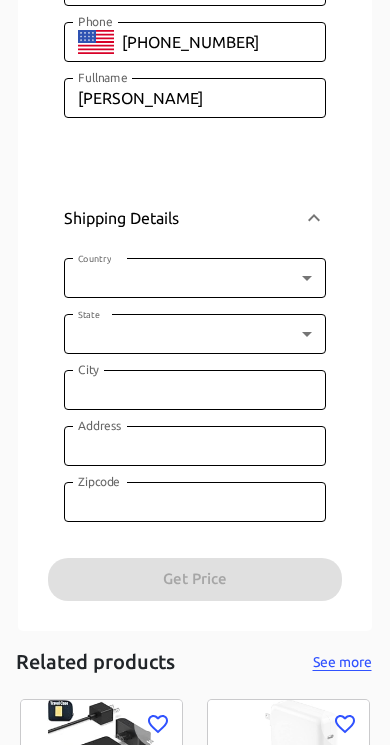 click on "0 Cart 0 Favorites 🇺🇸 US ​ all products amazon devices & accessories appliances audible books & originals automotive baby books camera & photo products cell phones & accessories climate pledge friendly clothing, shoes & jewelry computers & accessories electronics entertainment collectibles grocery & gourmet food handmade products health & household home & kitchen industrial & scientific musical instruments kitchen & dining pet supplies sports & outdoors amazon renewed apps & games arts, crafts & sewing beauty & personal care cds & vinyl mobile money fashion airtime swap crypto Home    <  Computers & accessories  <  Amazon Fire Max 11 tablet (newest model) vivid 11” display, all-in-one for streaming, reading, and gaming, 14-hour battery life, optional stylus and keyboard, 64 GB, Gray 128 GB Computers & Accessories $ 225.39 Supported countries: 🇺🇸 Select Variant:  Payment Details Please, enter your delivery details to get started Personal Details Email [PERSON_NAME][EMAIL_ADDRESS][DOMAIN_NAME] Email Phone ​ Phone" at bounding box center (195, -29) 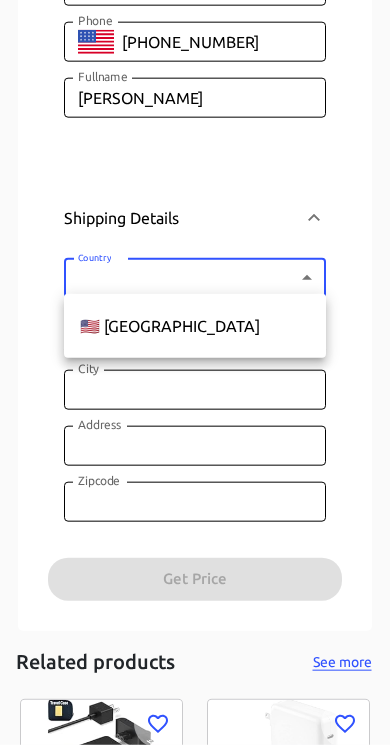 scroll, scrollTop: 1117, scrollLeft: 0, axis: vertical 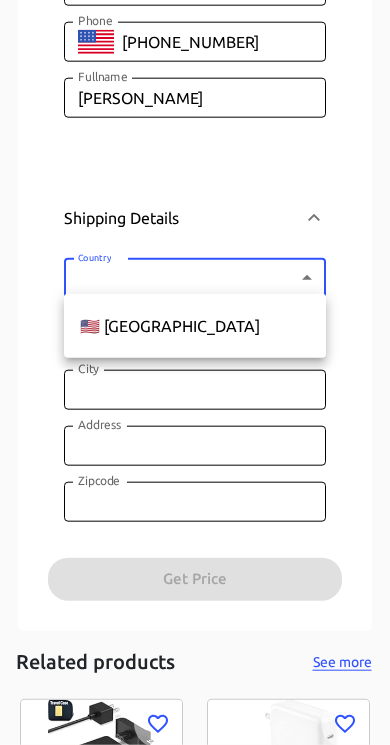 click on "🇺🇸 [GEOGRAPHIC_DATA]" at bounding box center (195, 326) 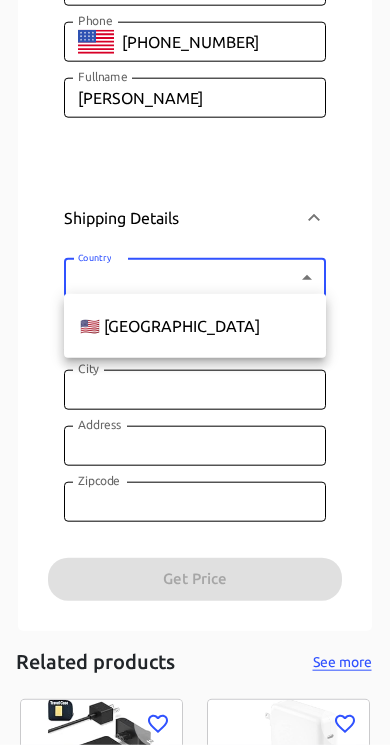 type on "US" 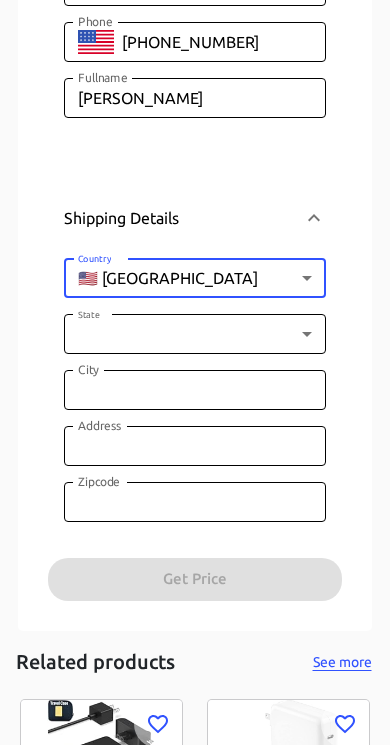 click on "0 Cart 0 Favorites 🇺🇸 US ​ all products amazon devices & accessories appliances audible books & originals automotive baby books camera & photo products cell phones & accessories climate pledge friendly clothing, shoes & jewelry computers & accessories electronics entertainment collectibles grocery & gourmet food handmade products health & household home & kitchen industrial & scientific musical instruments kitchen & dining pet supplies sports & outdoors amazon renewed apps & games arts, crafts & sewing beauty & personal care cds & vinyl mobile money fashion airtime swap crypto Home    <  Computers & accessories  <  Amazon Fire Max 11 tablet (newest model) vivid 11” display, all-in-one for streaming, reading, and gaming, 14-hour battery life, optional stylus and keyboard, 64 GB, Gray 128 GB Computers & Accessories $ 225.39 Supported countries: 🇺🇸 Select Variant:  Payment Details Please, enter your delivery details to get started Personal Details Email [PERSON_NAME][EMAIL_ADDRESS][DOMAIN_NAME] Email Phone ​ Phone" at bounding box center [195, -29] 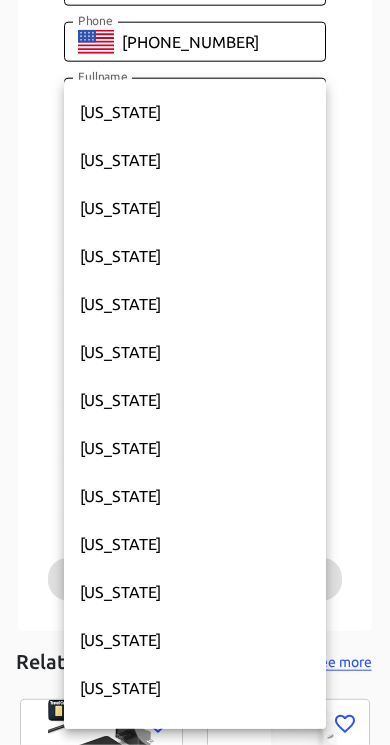scroll, scrollTop: 289, scrollLeft: 0, axis: vertical 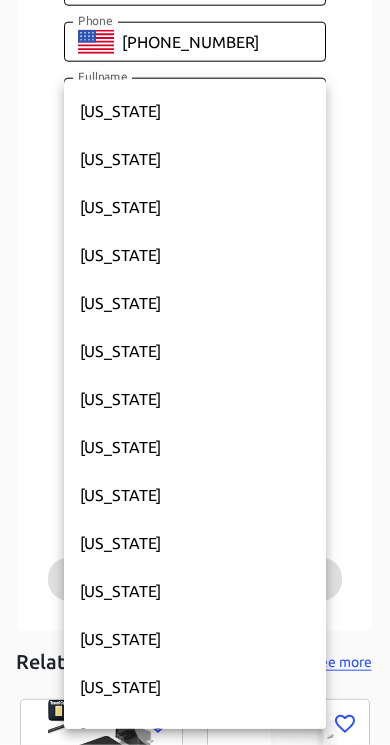 click on "[US_STATE]" at bounding box center [195, 639] 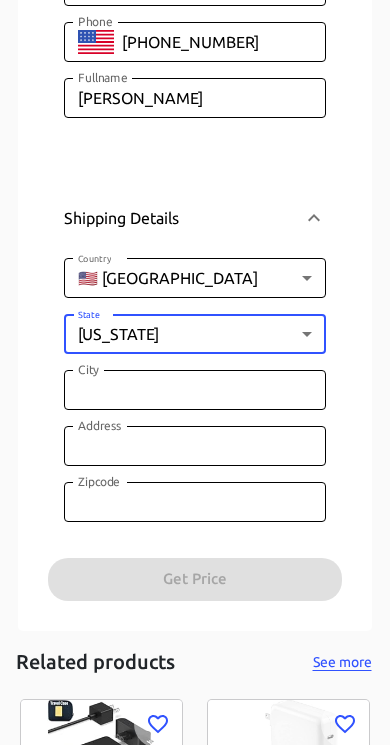 click on "City" at bounding box center (195, 390) 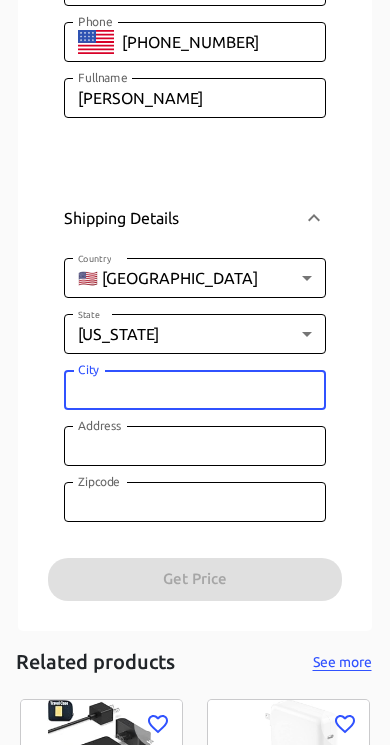 scroll, scrollTop: 1117, scrollLeft: 0, axis: vertical 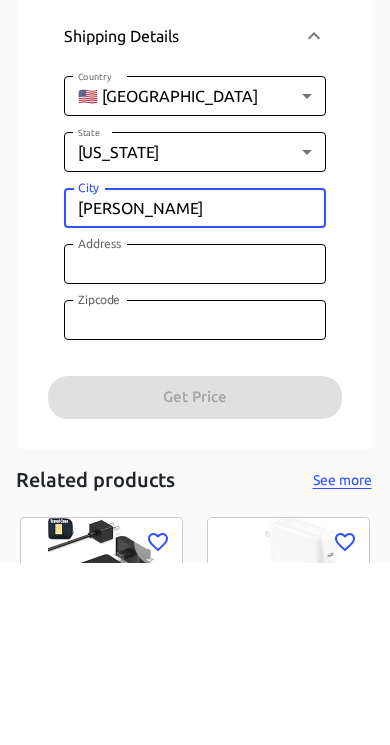type on "[PERSON_NAME]" 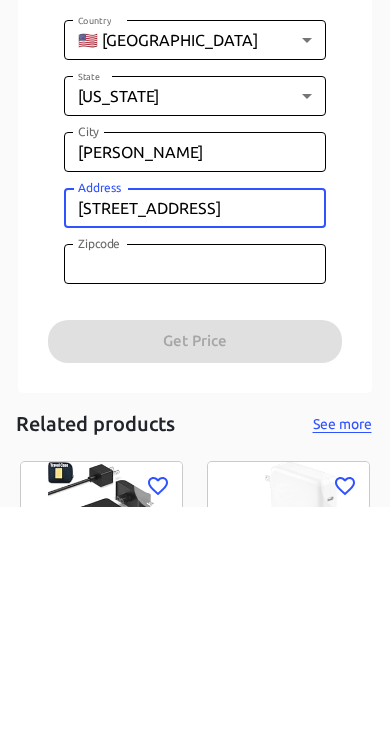 type on "[STREET_ADDRESS]" 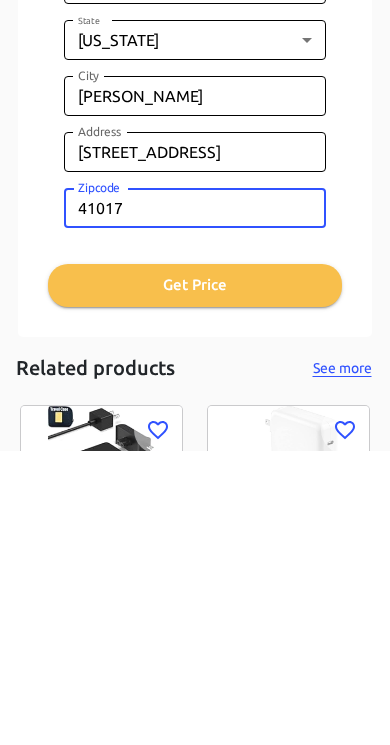 type on "41017" 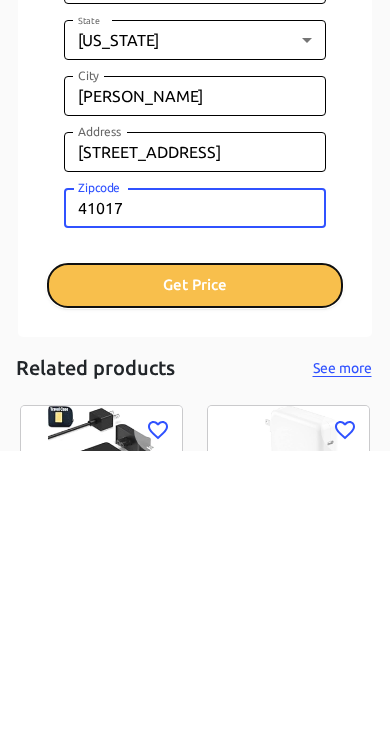 click on "Get Price" at bounding box center [195, 579] 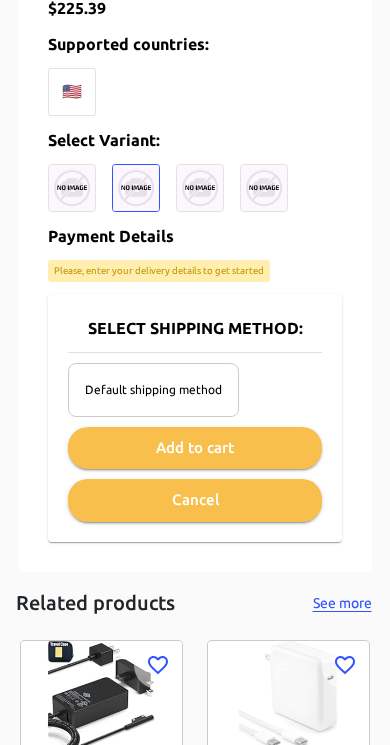 scroll, scrollTop: 717, scrollLeft: 0, axis: vertical 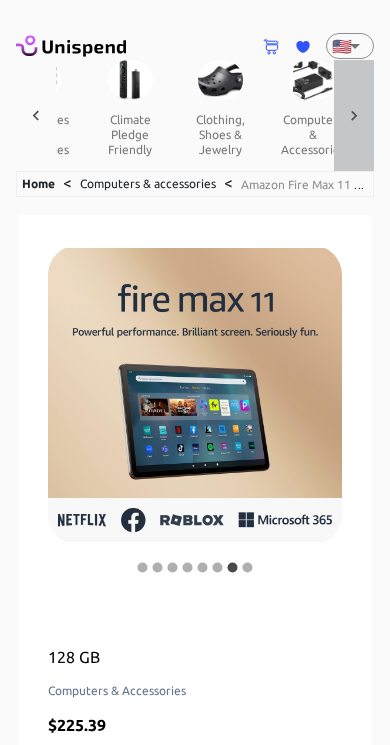 click 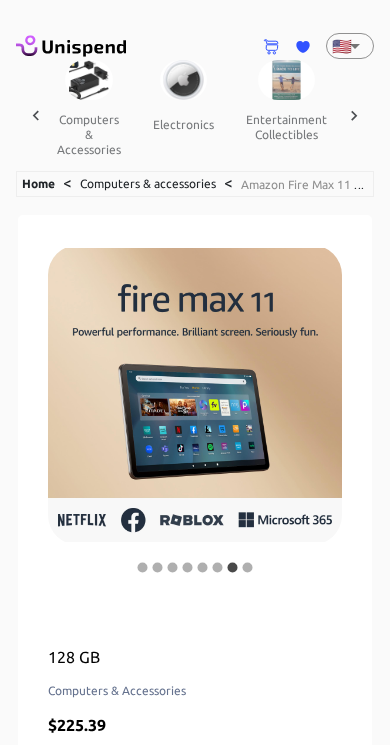 scroll, scrollTop: 0, scrollLeft: 1101, axis: horizontal 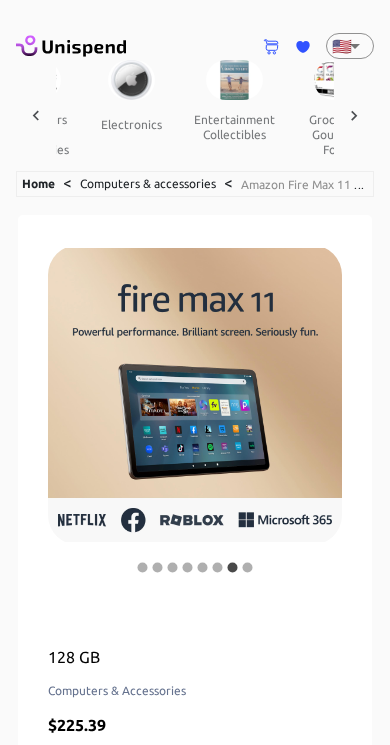 click at bounding box center (131, 80) 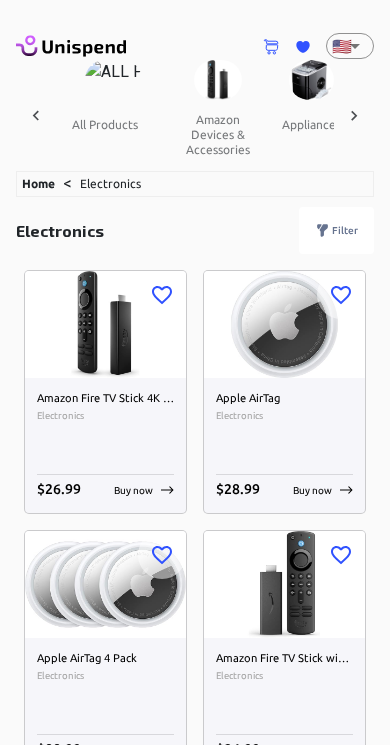 scroll, scrollTop: 0, scrollLeft: 916, axis: horizontal 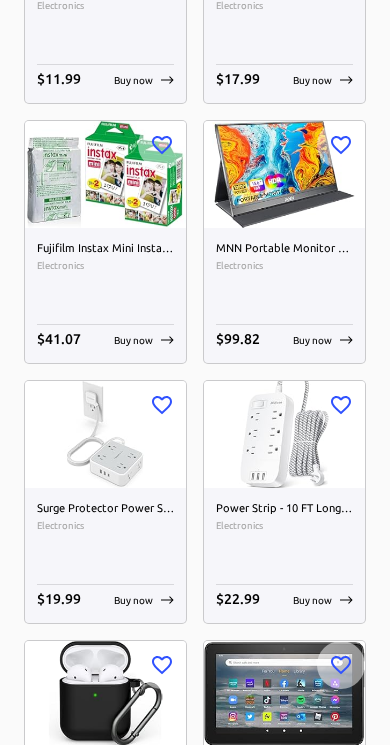 click at bounding box center [284, 174] 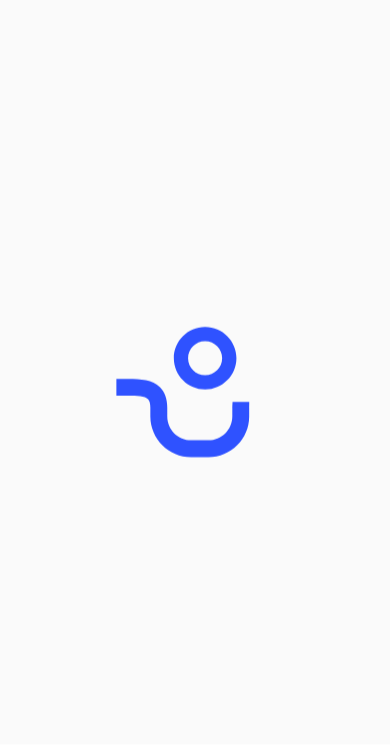 scroll, scrollTop: 0, scrollLeft: 0, axis: both 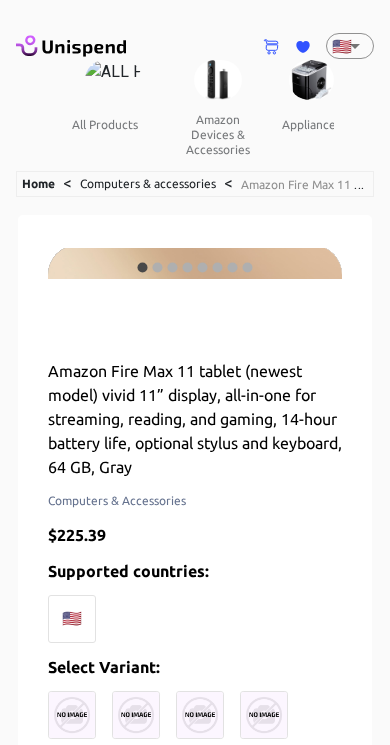 type on "[PERSON_NAME][EMAIL_ADDRESS][DOMAIN_NAME]" 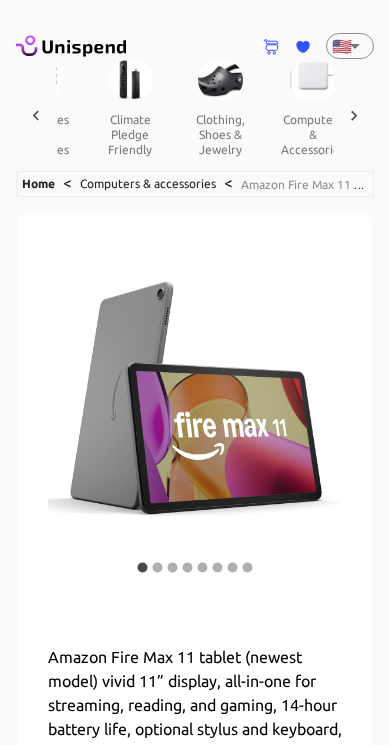 click on "clothing, shoes & jewelry" at bounding box center (220, 134) 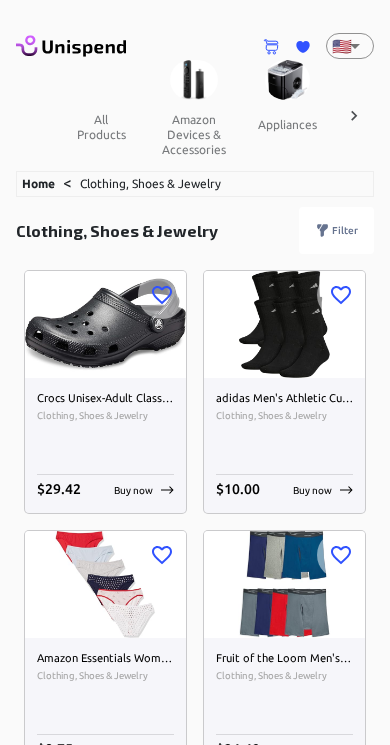 scroll, scrollTop: 0, scrollLeft: 729, axis: horizontal 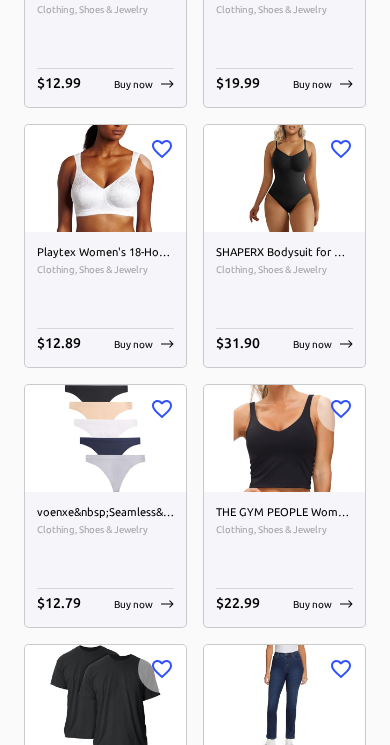 click at bounding box center [284, 178] 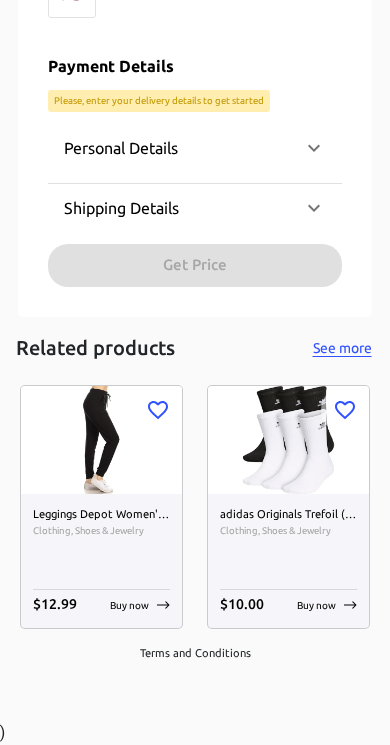 scroll, scrollTop: 0, scrollLeft: 0, axis: both 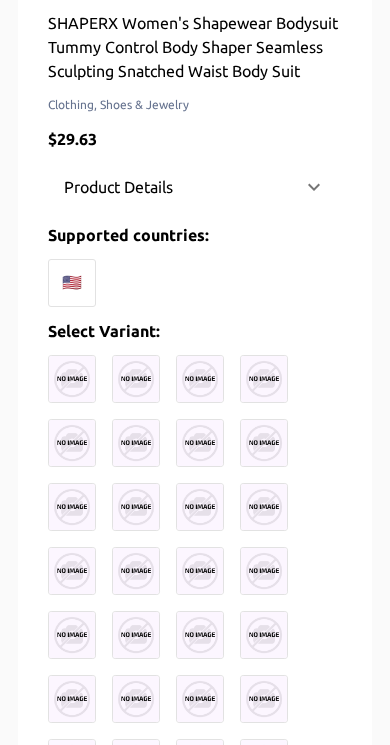 click at bounding box center (72, 379) 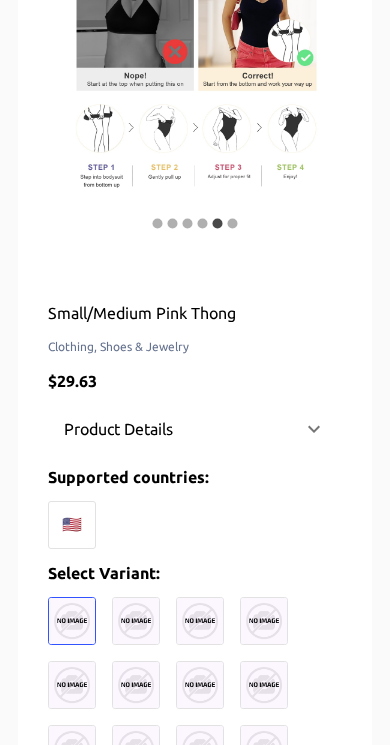 scroll, scrollTop: 345, scrollLeft: 0, axis: vertical 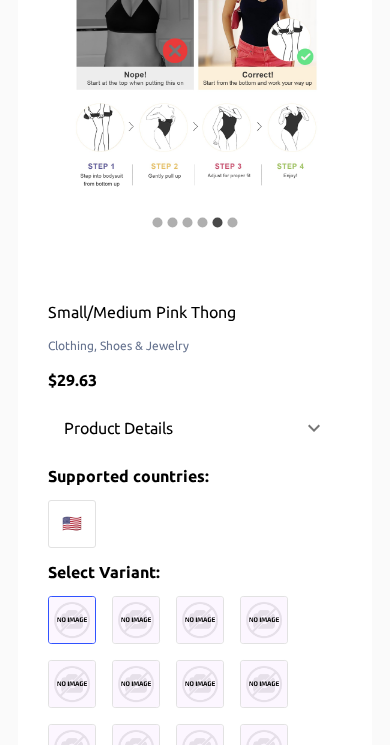 click at bounding box center [200, 620] 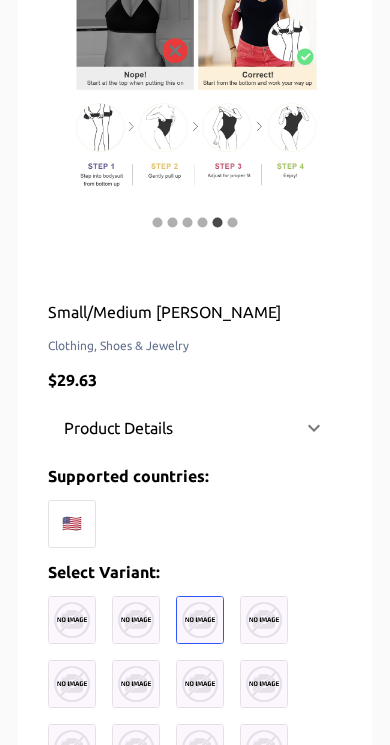 click at bounding box center (136, 620) 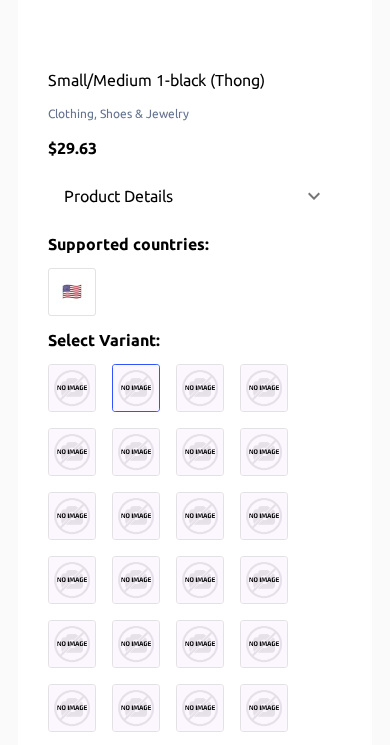 scroll, scrollTop: 575, scrollLeft: 0, axis: vertical 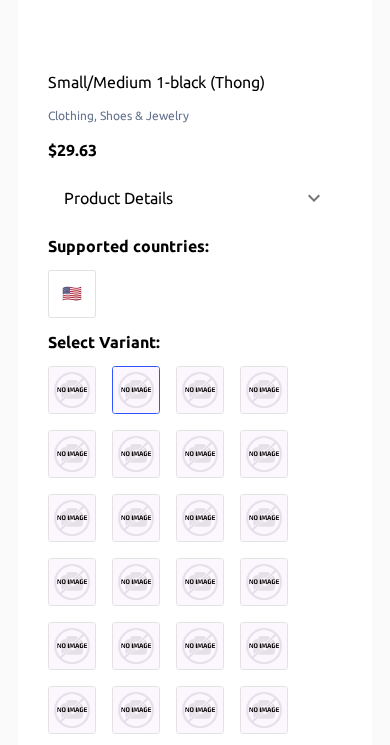 click at bounding box center (264, 646) 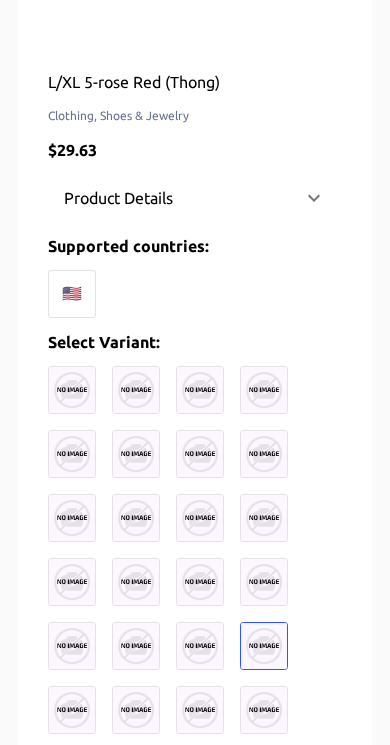 click at bounding box center (136, 646) 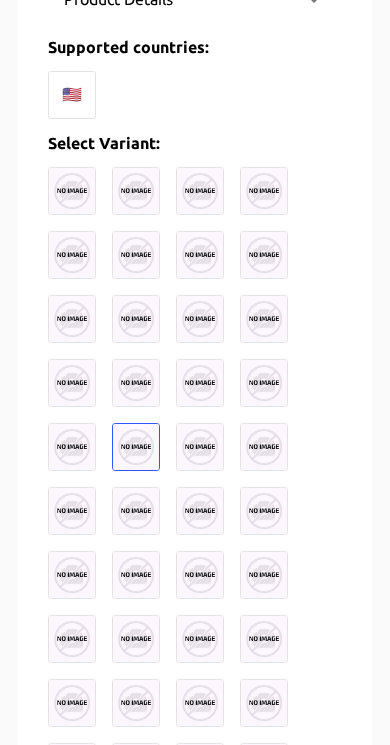 scroll, scrollTop: 775, scrollLeft: 0, axis: vertical 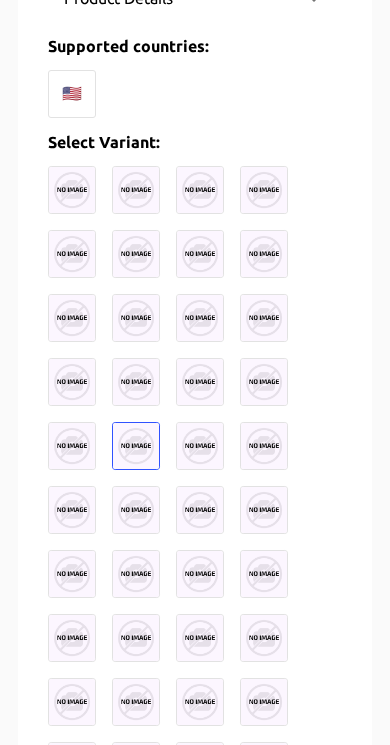 click at bounding box center (264, 638) 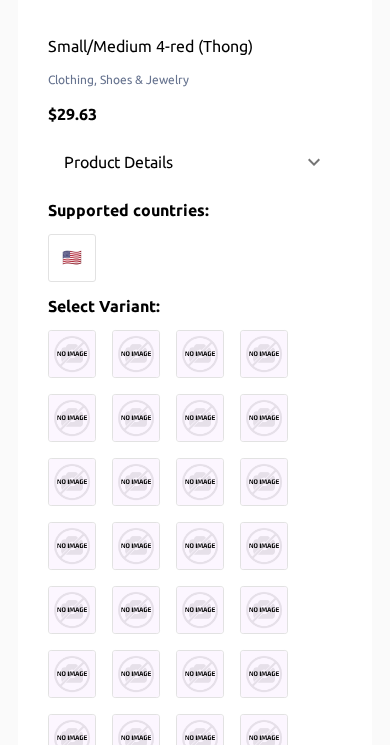 click at bounding box center (200, 610) 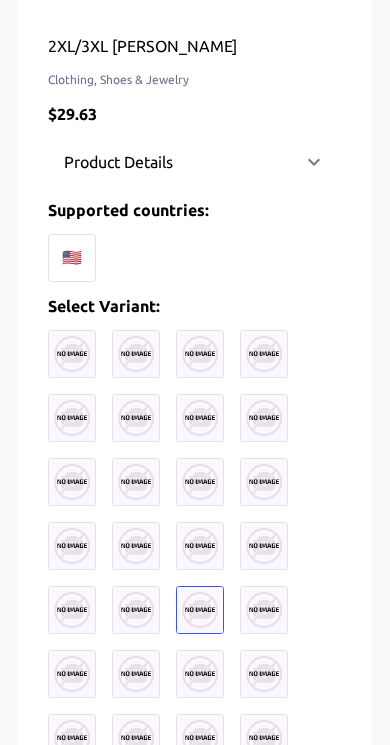 click at bounding box center (264, 610) 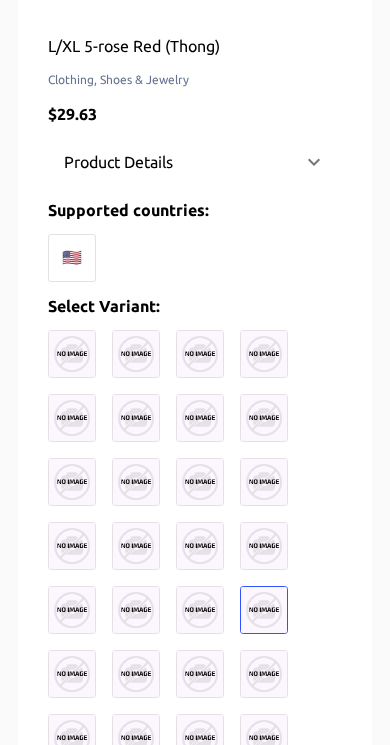 click at bounding box center (72, 610) 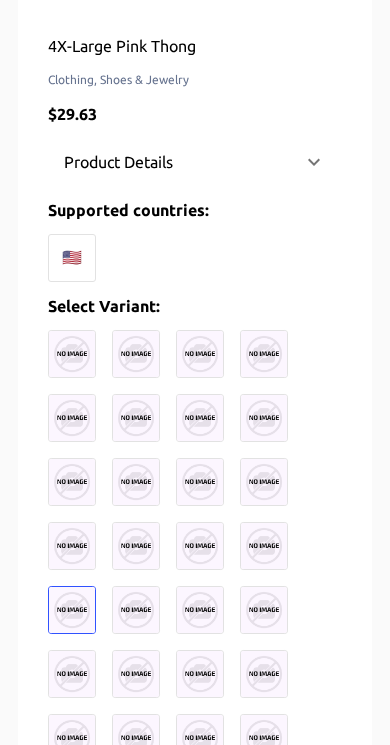 click at bounding box center [136, 674] 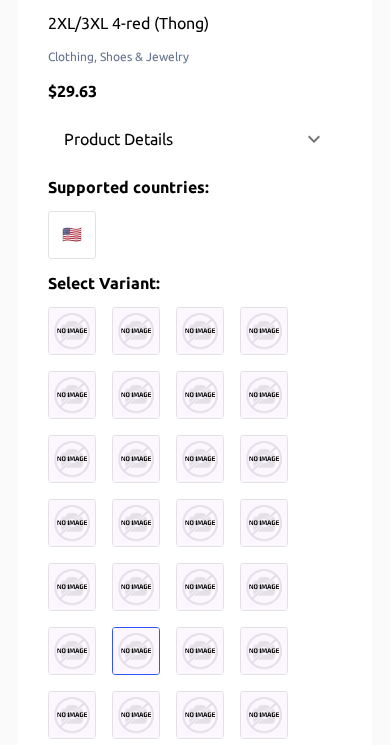 scroll, scrollTop: 635, scrollLeft: 0, axis: vertical 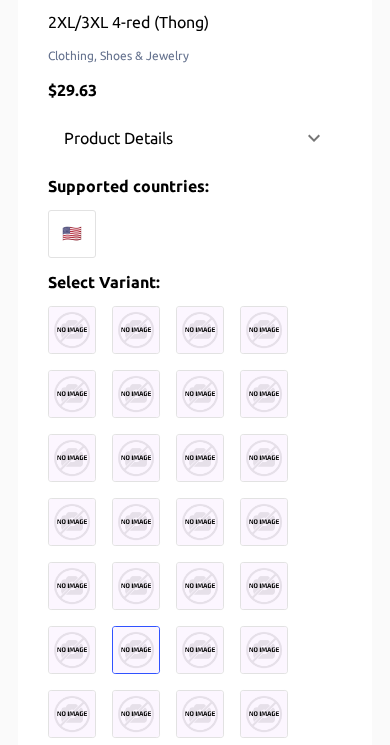 click at bounding box center (200, 586) 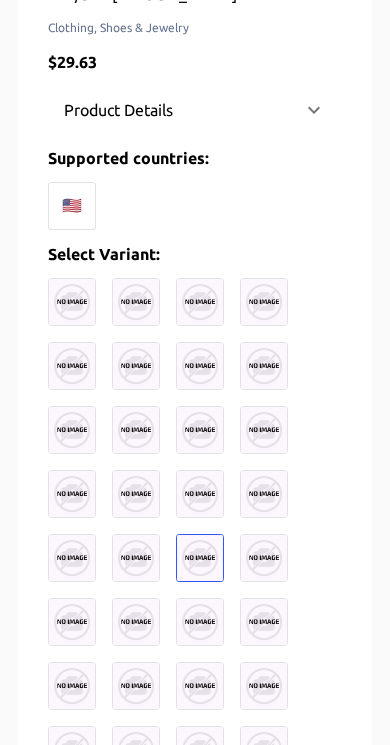 scroll, scrollTop: 664, scrollLeft: 0, axis: vertical 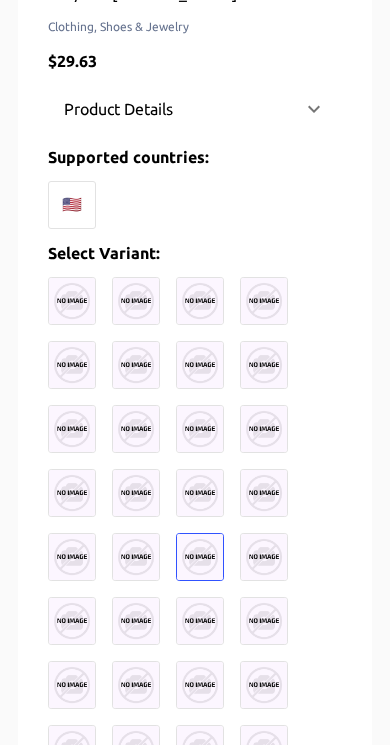 click at bounding box center [72, 493] 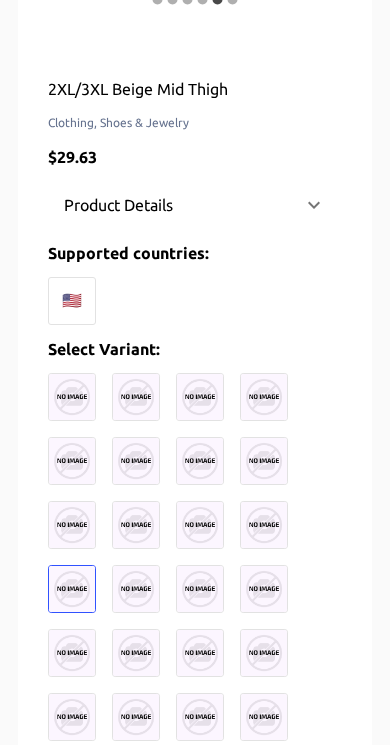click at bounding box center [200, 589] 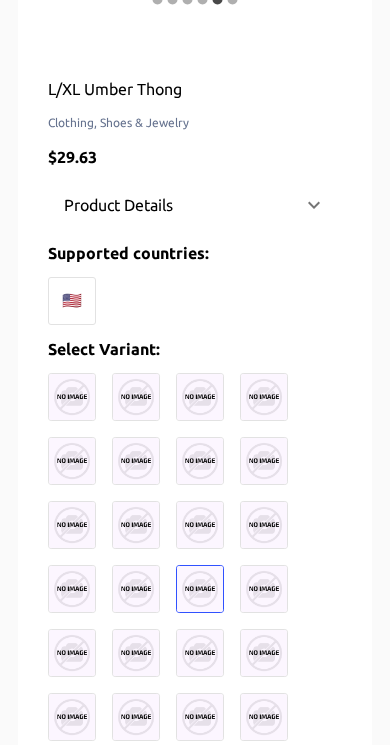 scroll, scrollTop: 568, scrollLeft: 0, axis: vertical 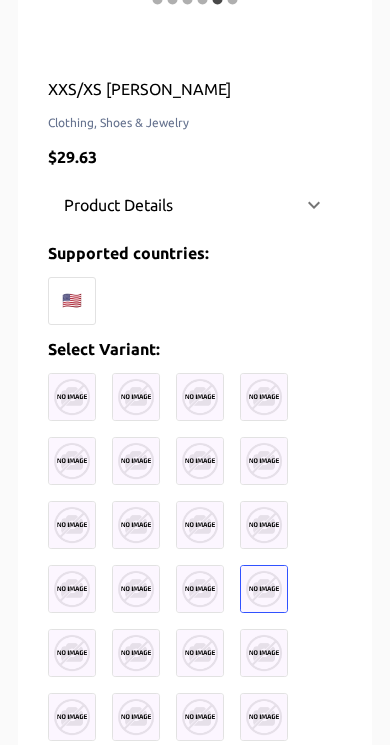 click at bounding box center (195, 813) 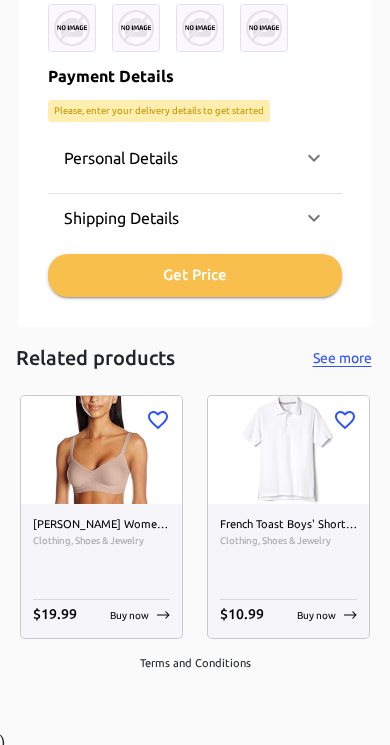 scroll, scrollTop: 1773, scrollLeft: 0, axis: vertical 